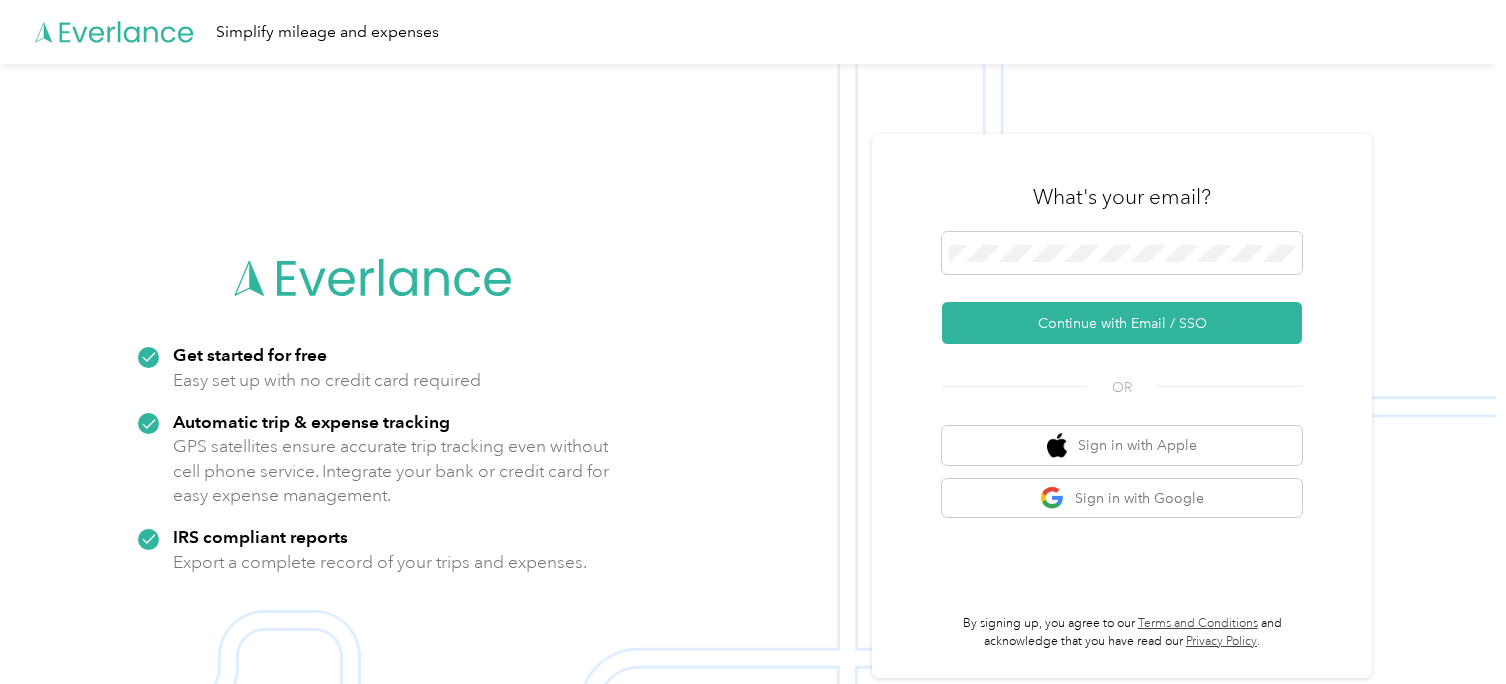 scroll, scrollTop: 0, scrollLeft: 0, axis: both 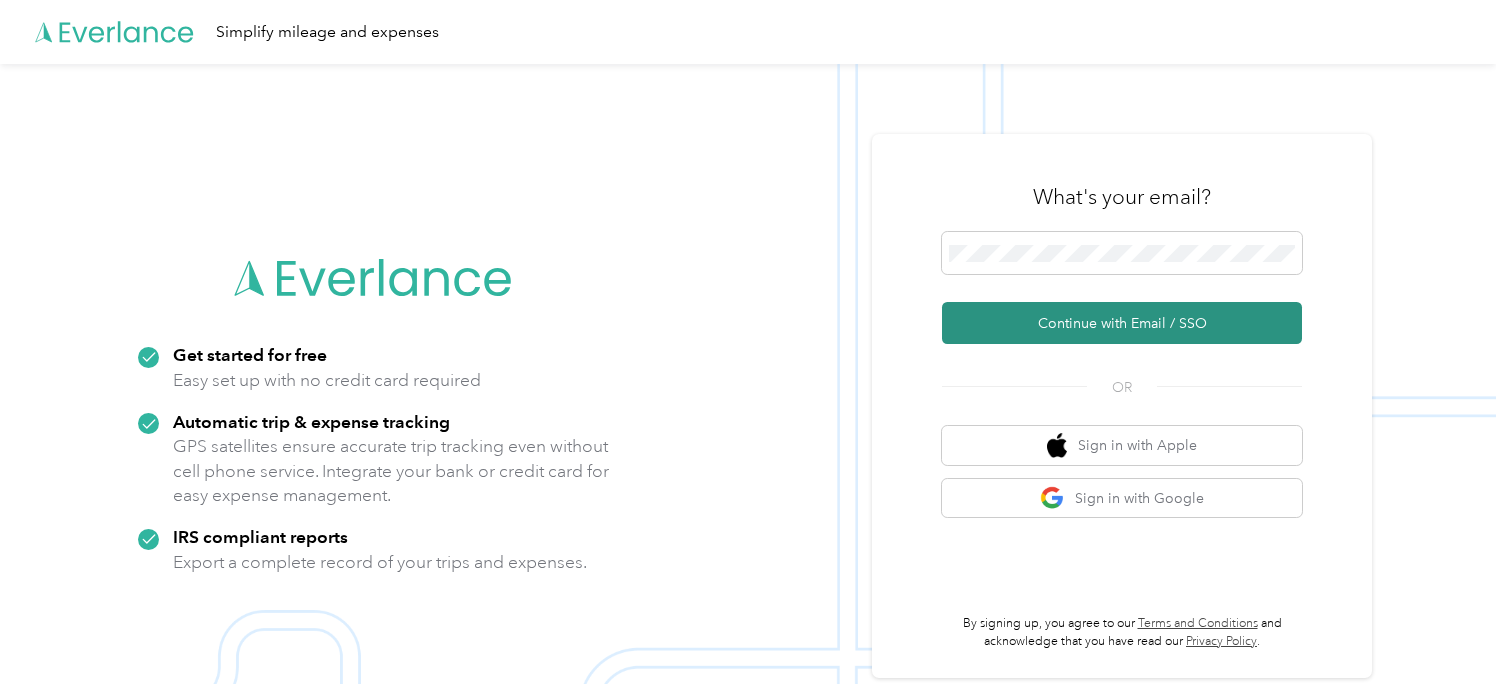 click on "Continue with Email / SSO" at bounding box center [1122, 323] 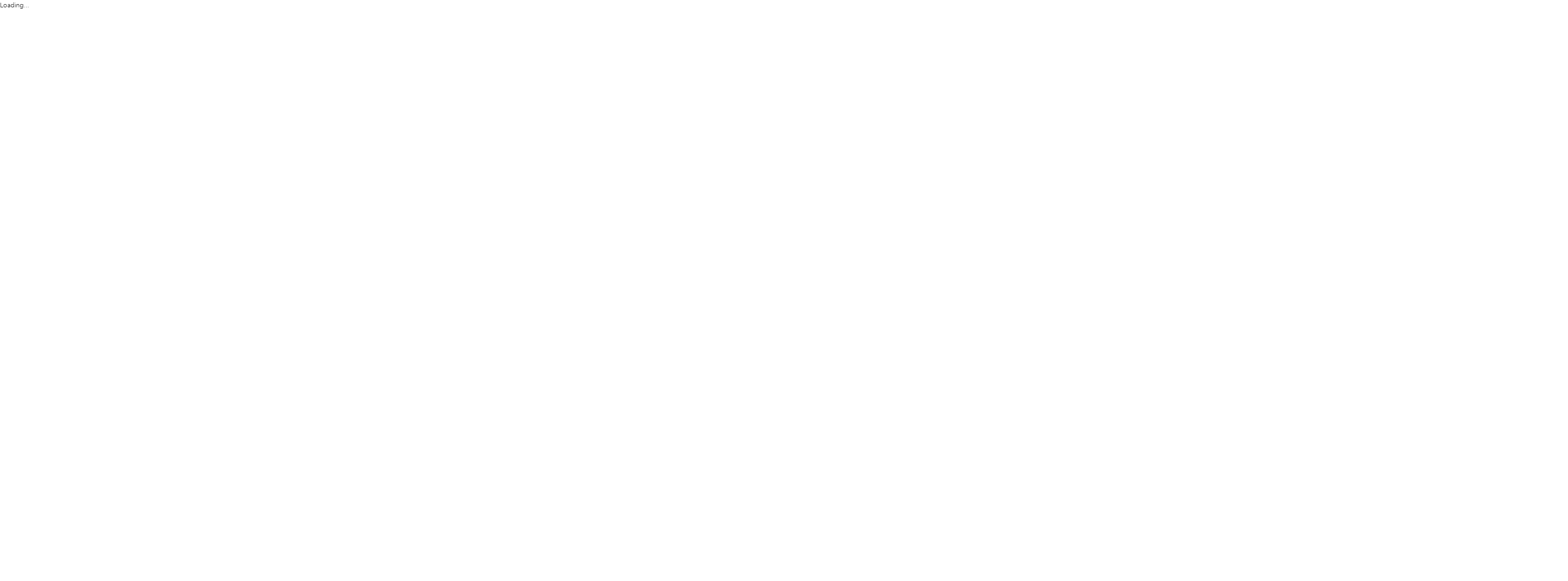 scroll, scrollTop: 0, scrollLeft: 0, axis: both 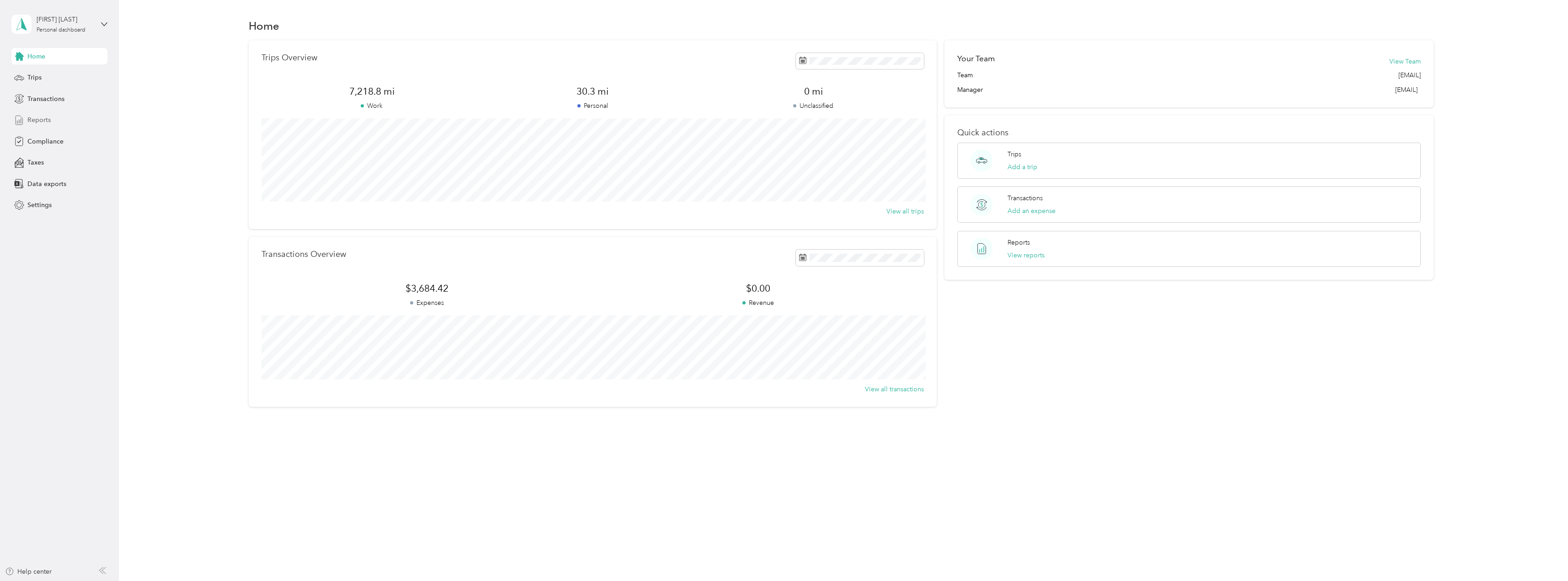 click on "Reports" at bounding box center [39, 120] 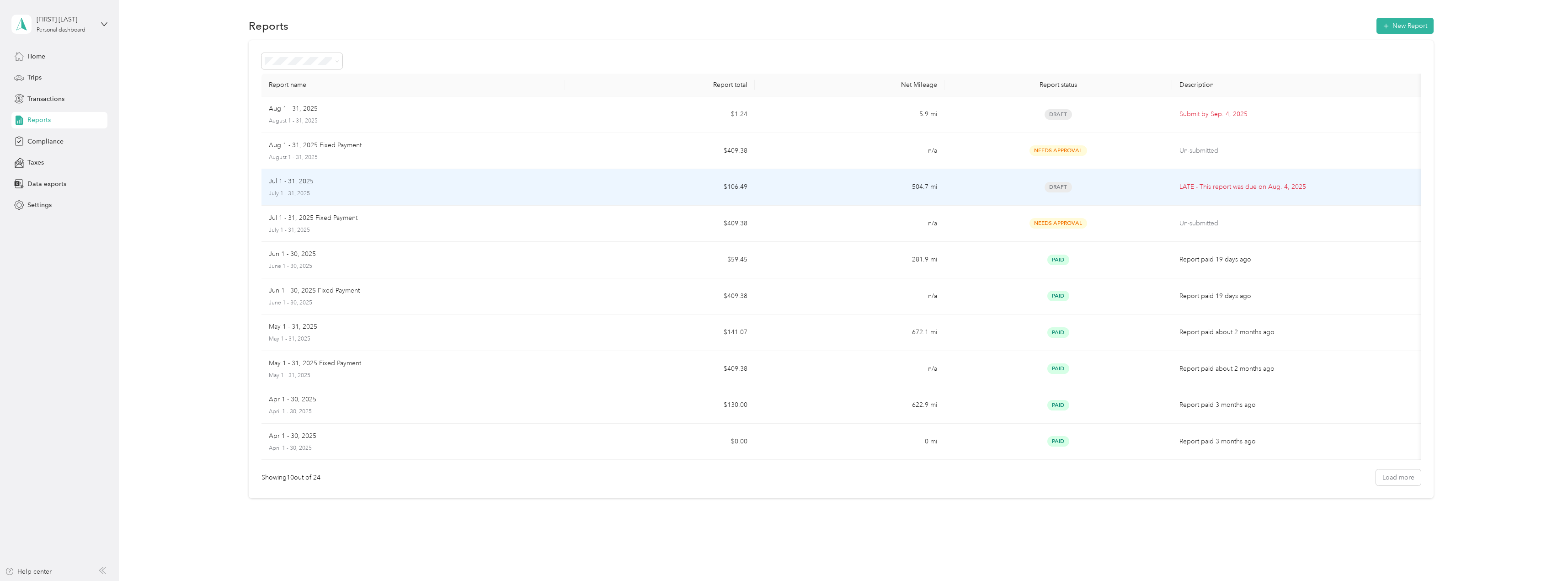 click on "Jul 1 - 31, 2025" at bounding box center [413, 181] 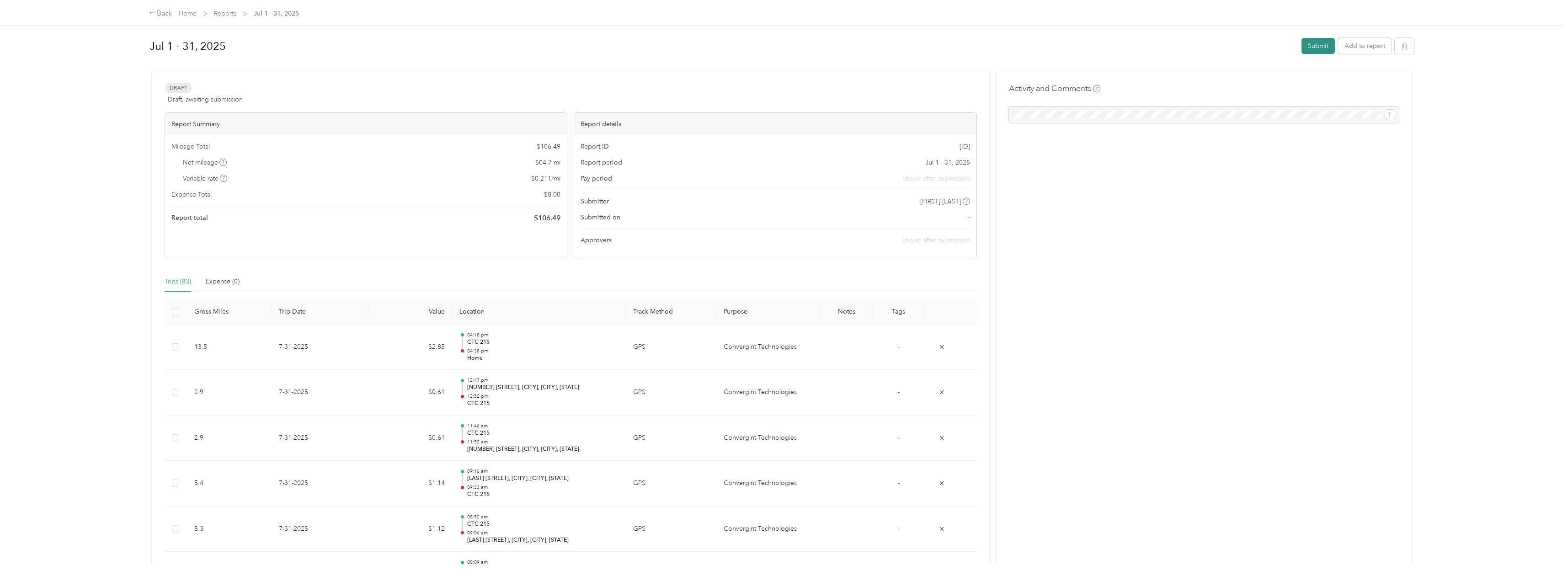 click on "Submit" at bounding box center (1318, 46) 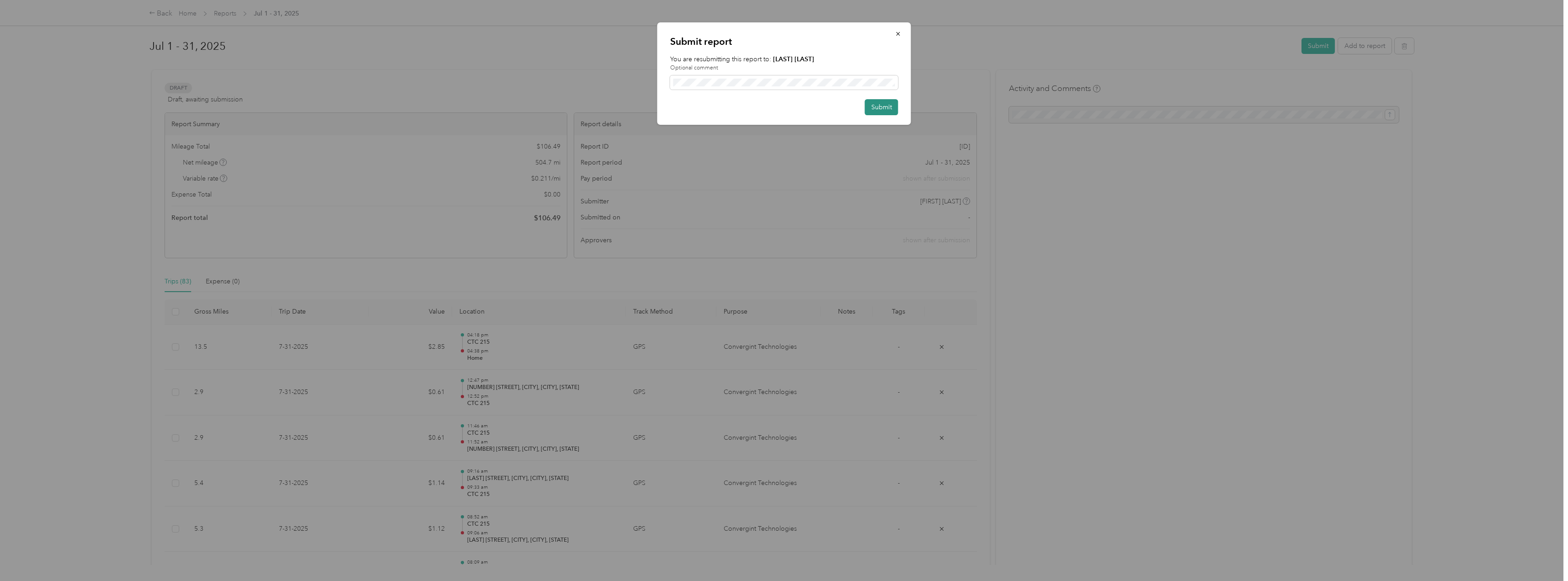 click on "Submit" at bounding box center (881, 107) 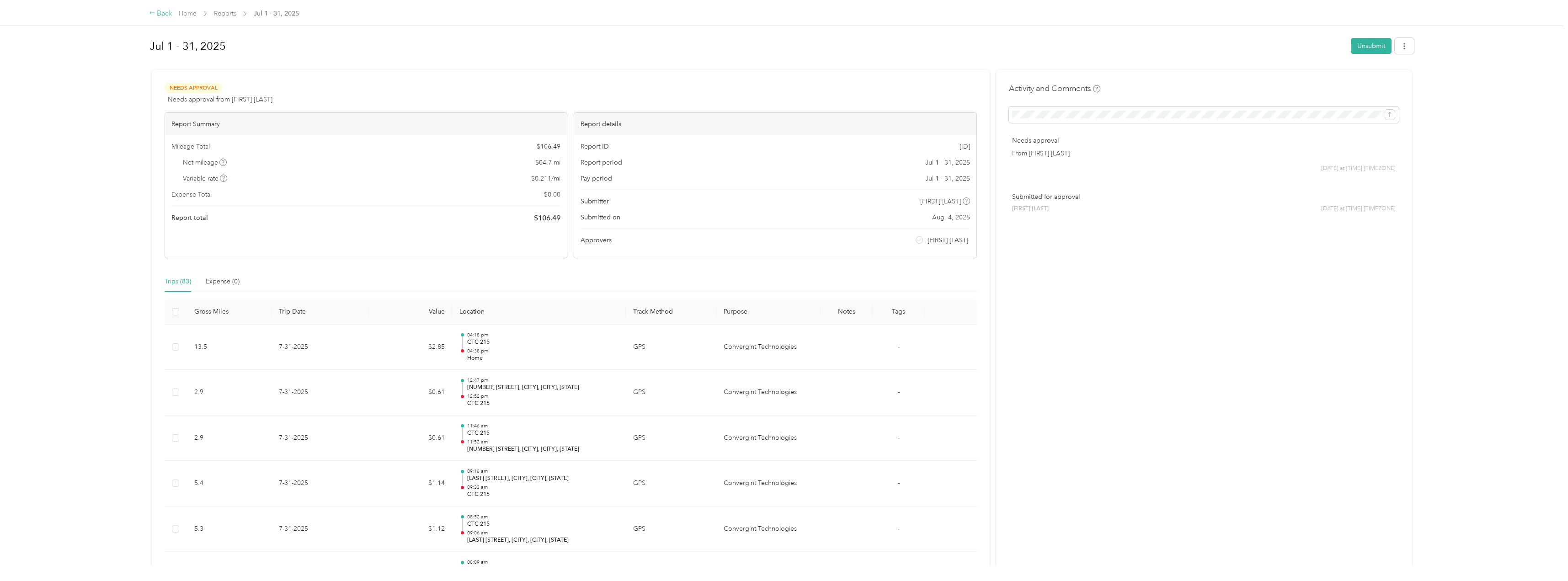 click on "Back" at bounding box center (161, 14) 